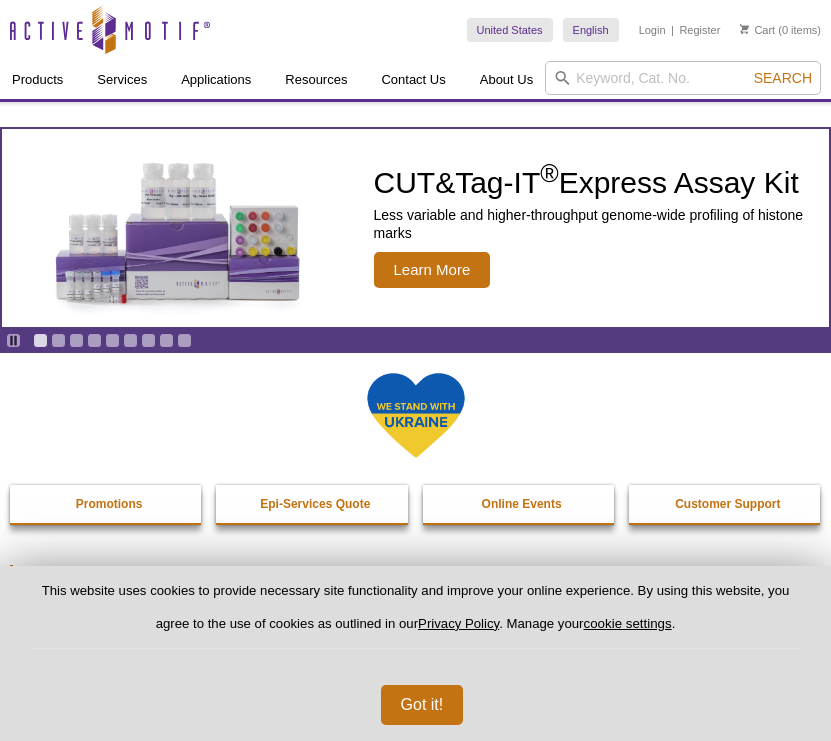 scroll, scrollTop: 0, scrollLeft: 0, axis: both 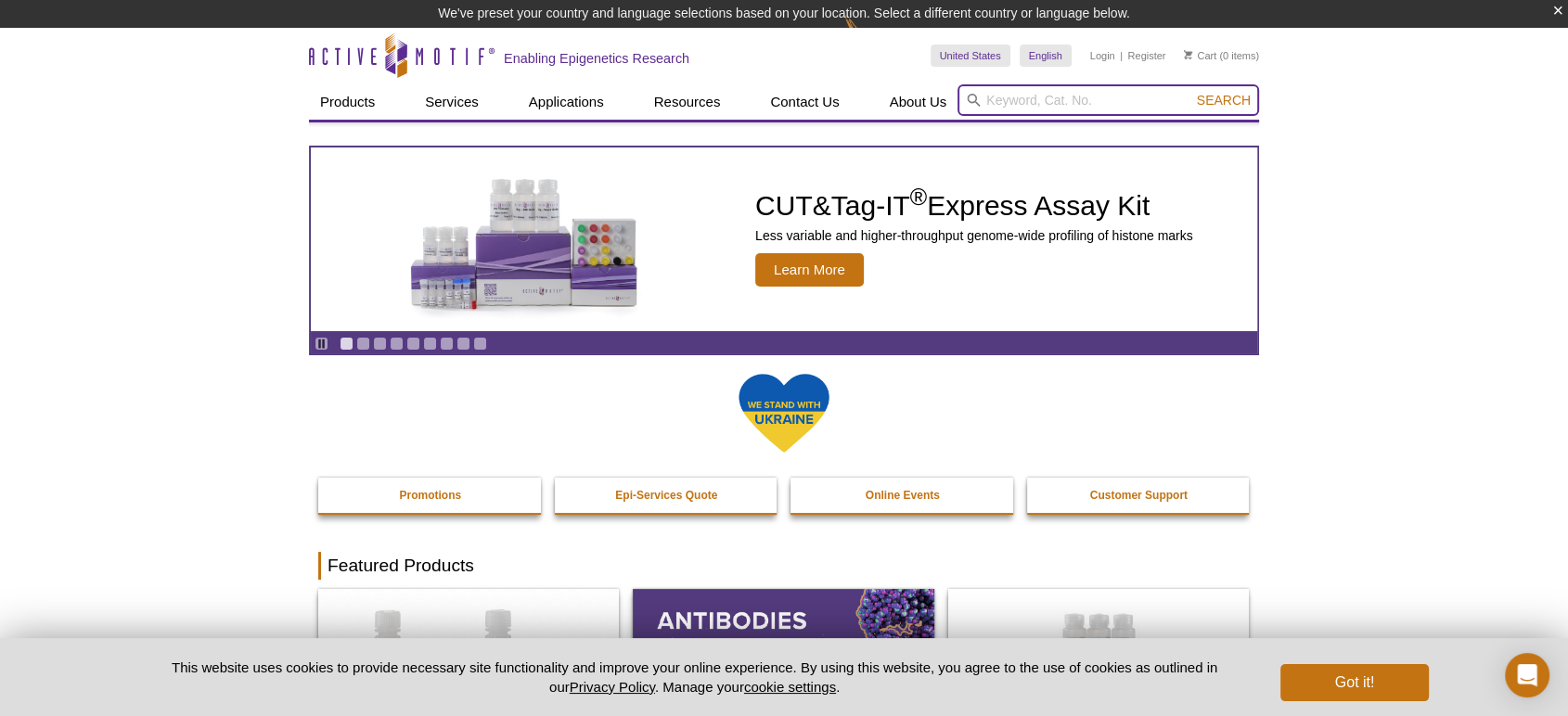 click at bounding box center [1108, 100] 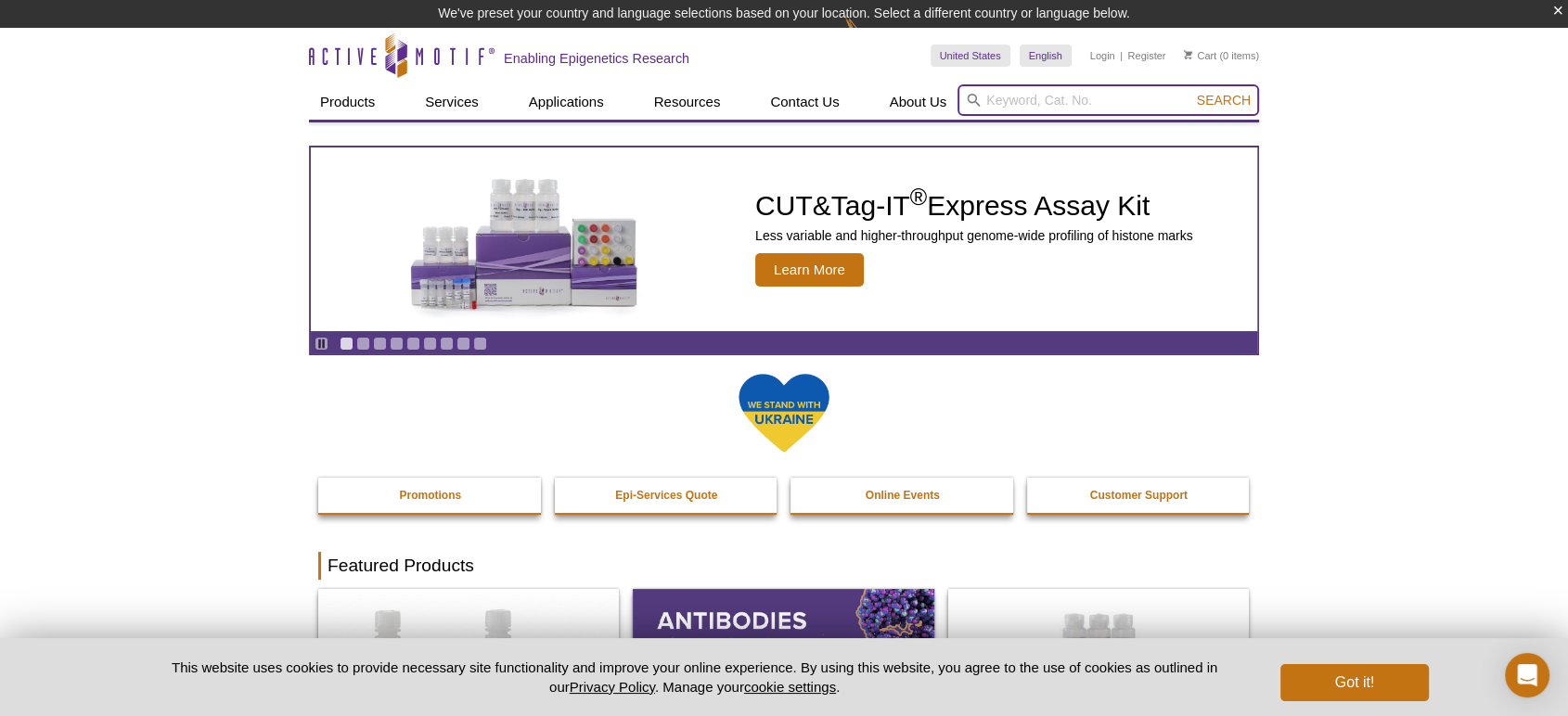 type on "1" 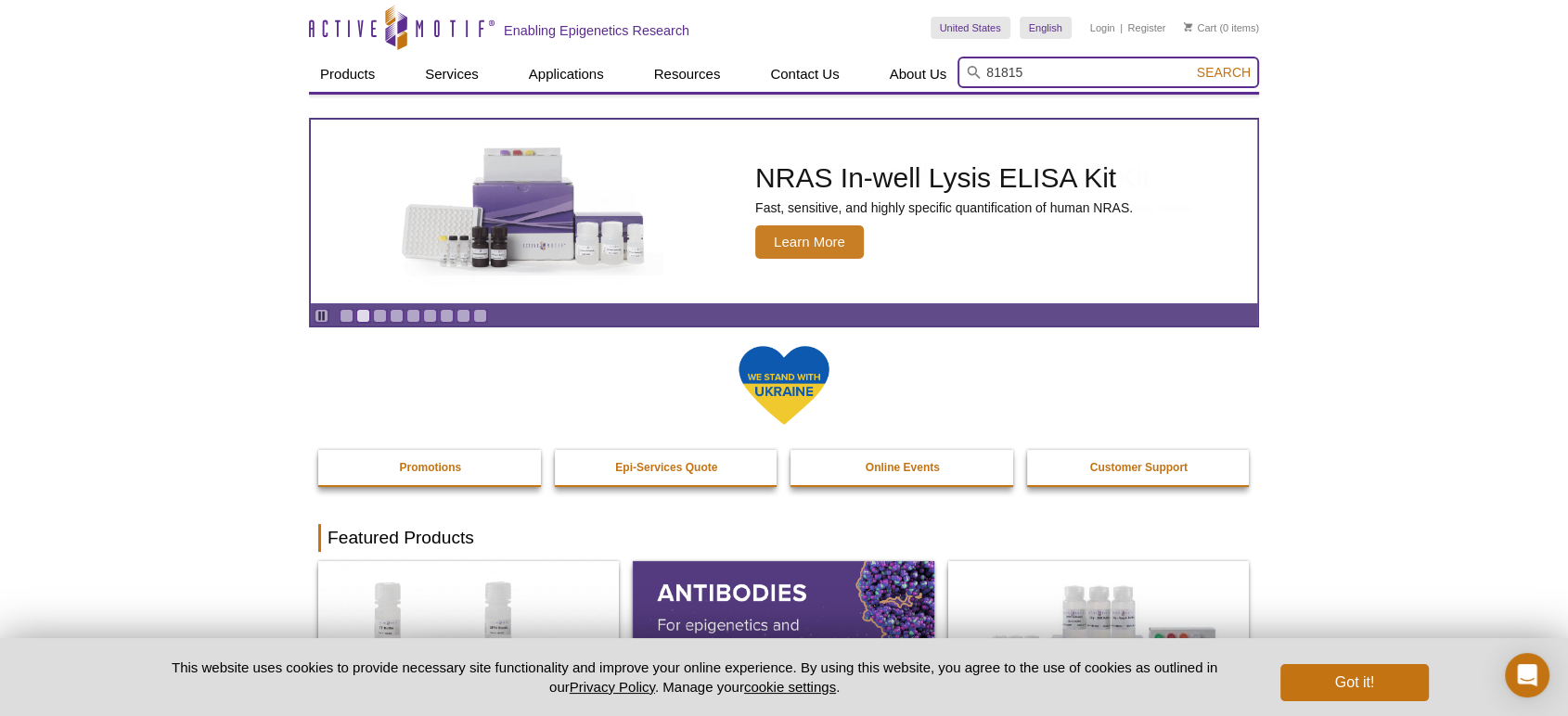 type on "81815" 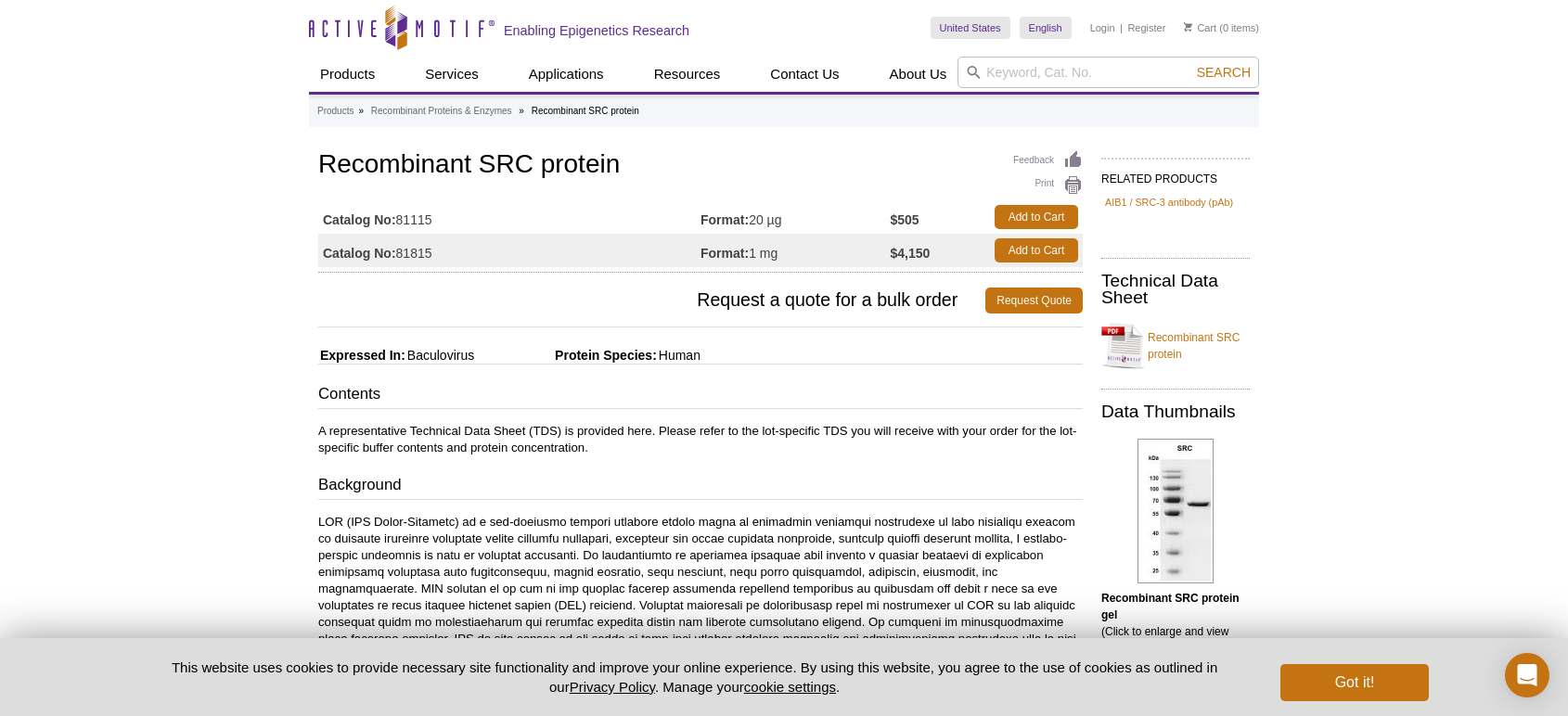scroll, scrollTop: 0, scrollLeft: 0, axis: both 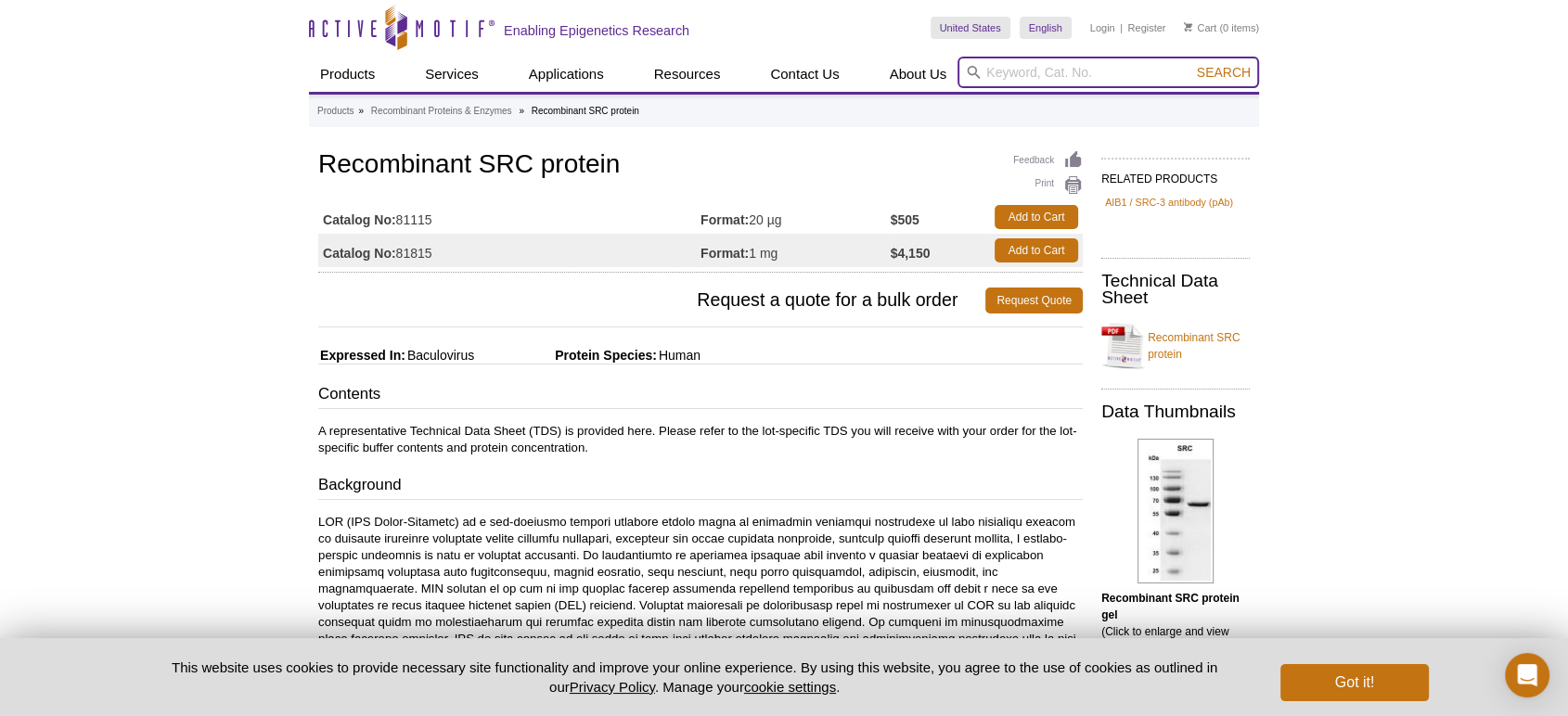 click at bounding box center [1108, 72] 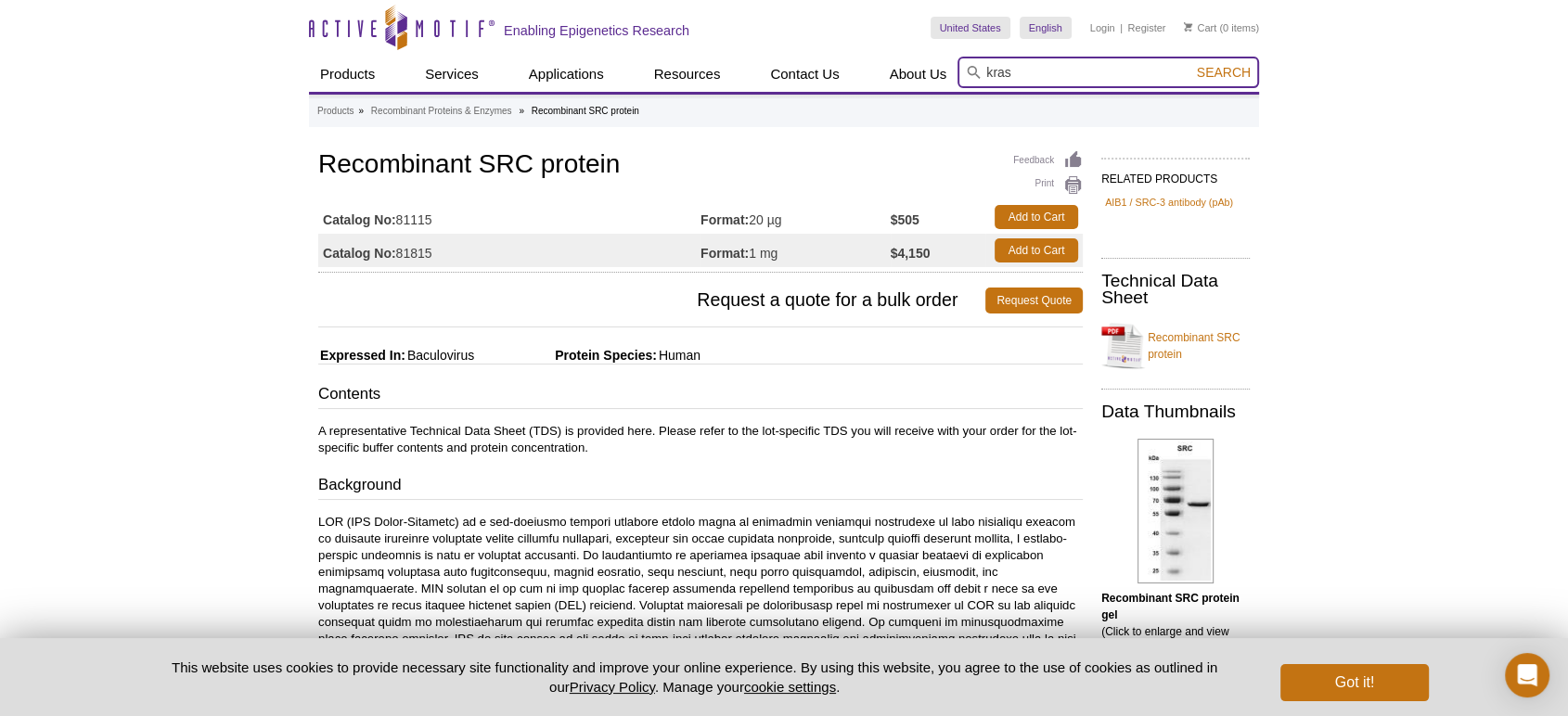 type on "kras" 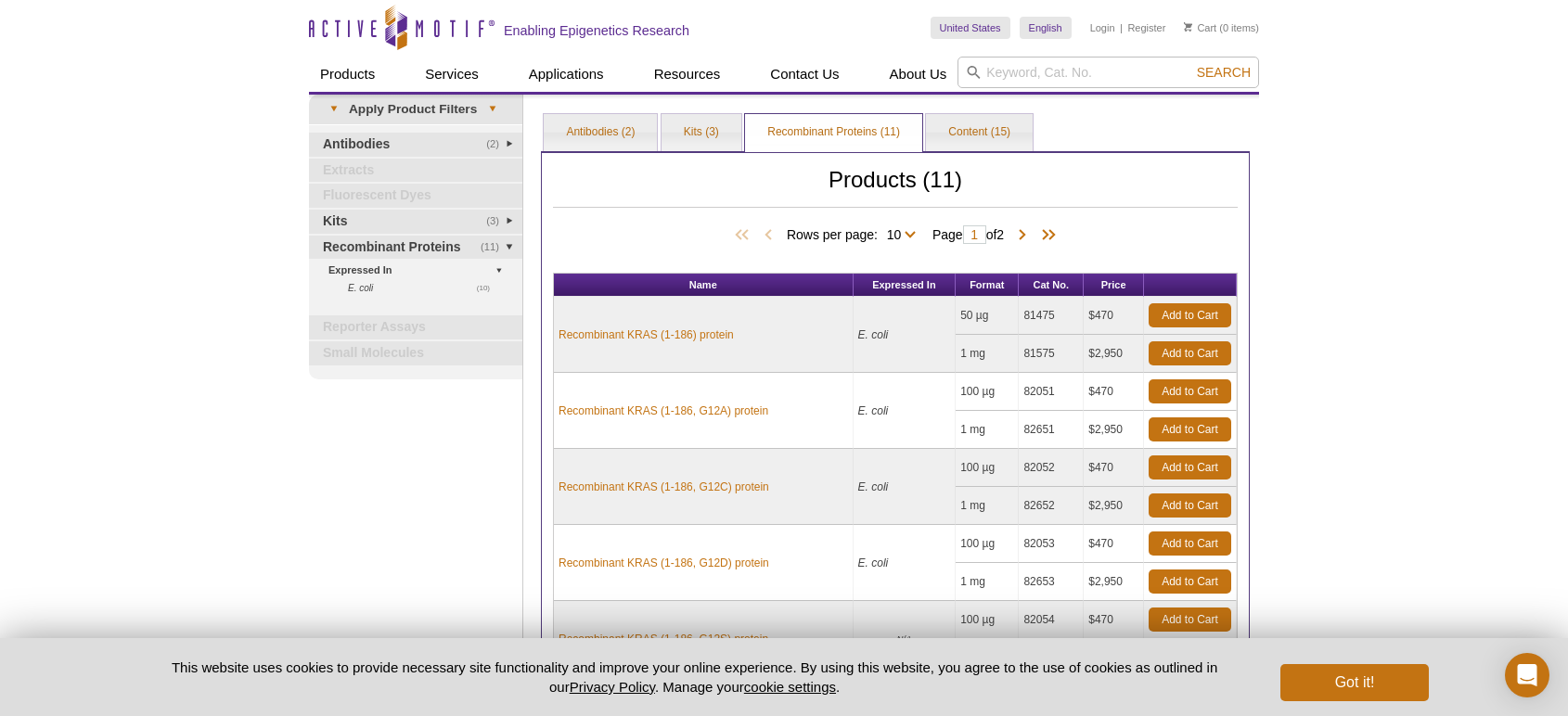 scroll, scrollTop: 0, scrollLeft: 0, axis: both 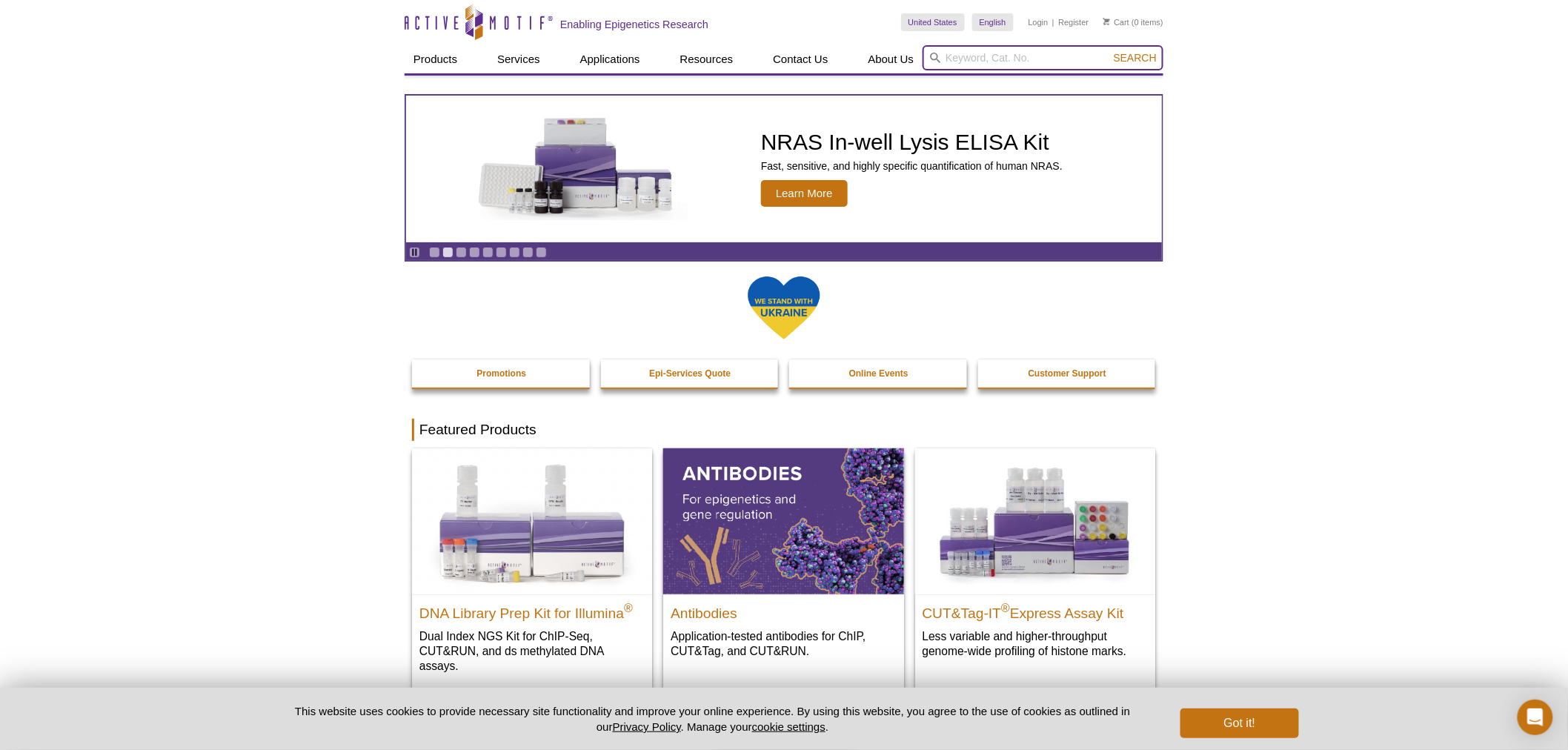 click at bounding box center [1043, 58] 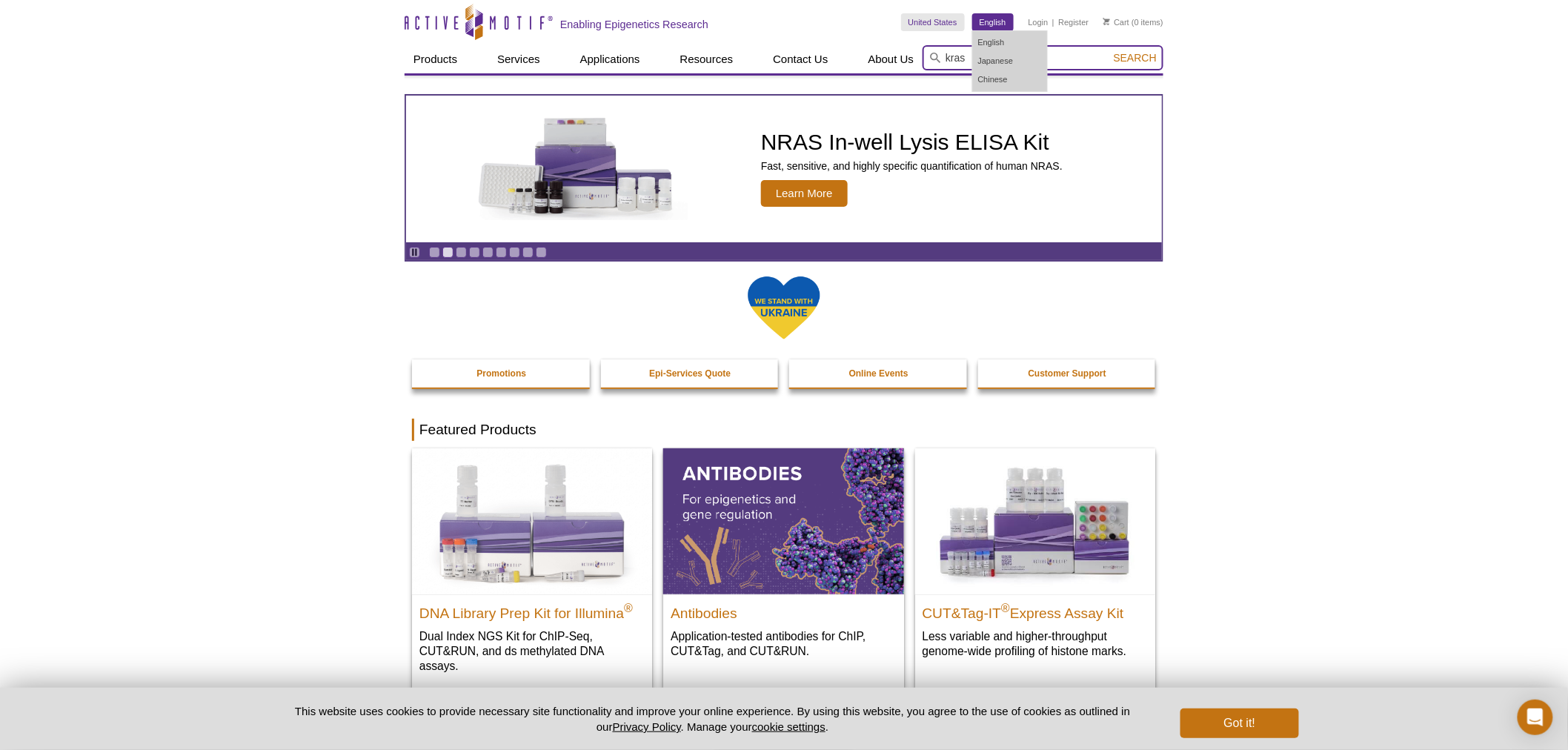 type on "kras" 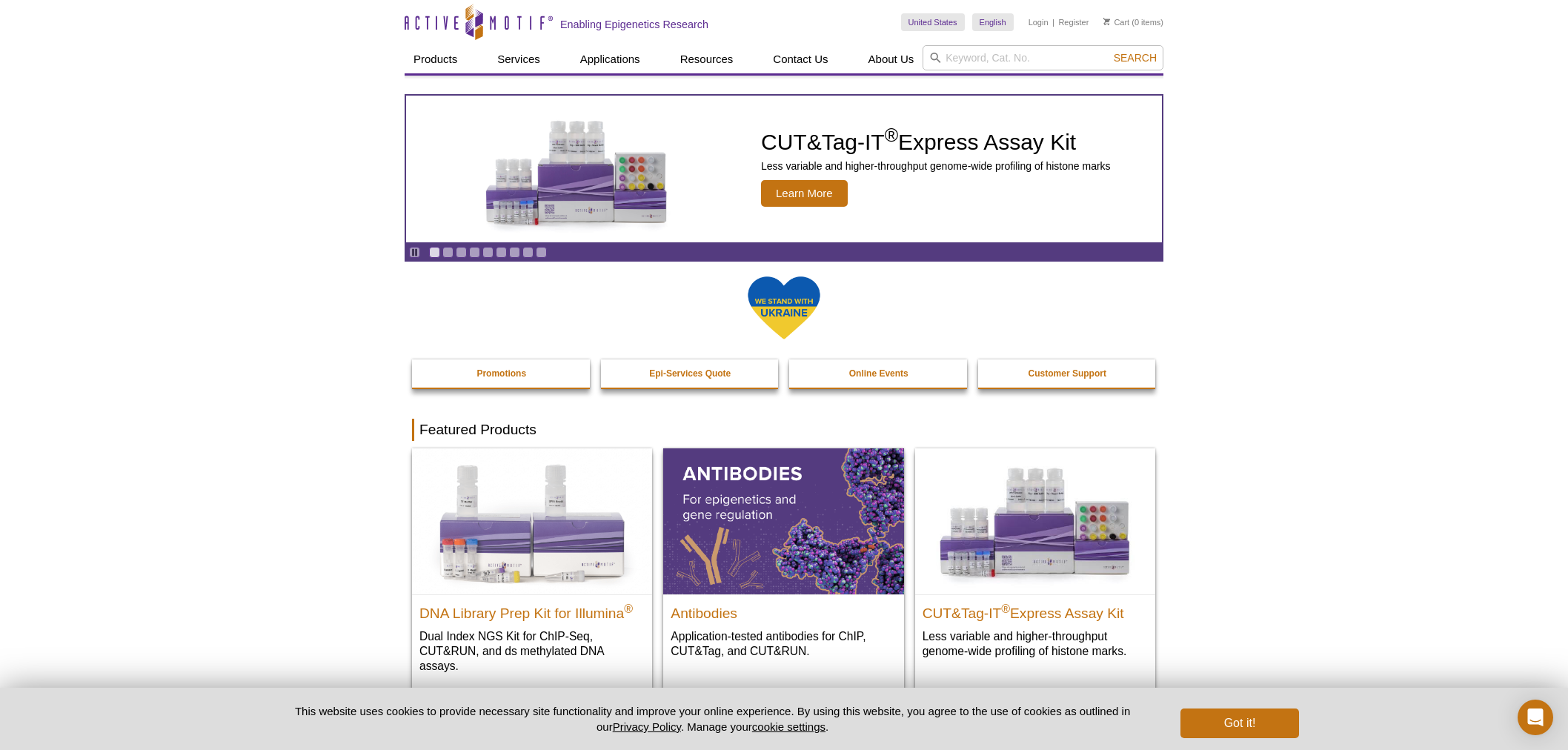 scroll, scrollTop: 0, scrollLeft: 0, axis: both 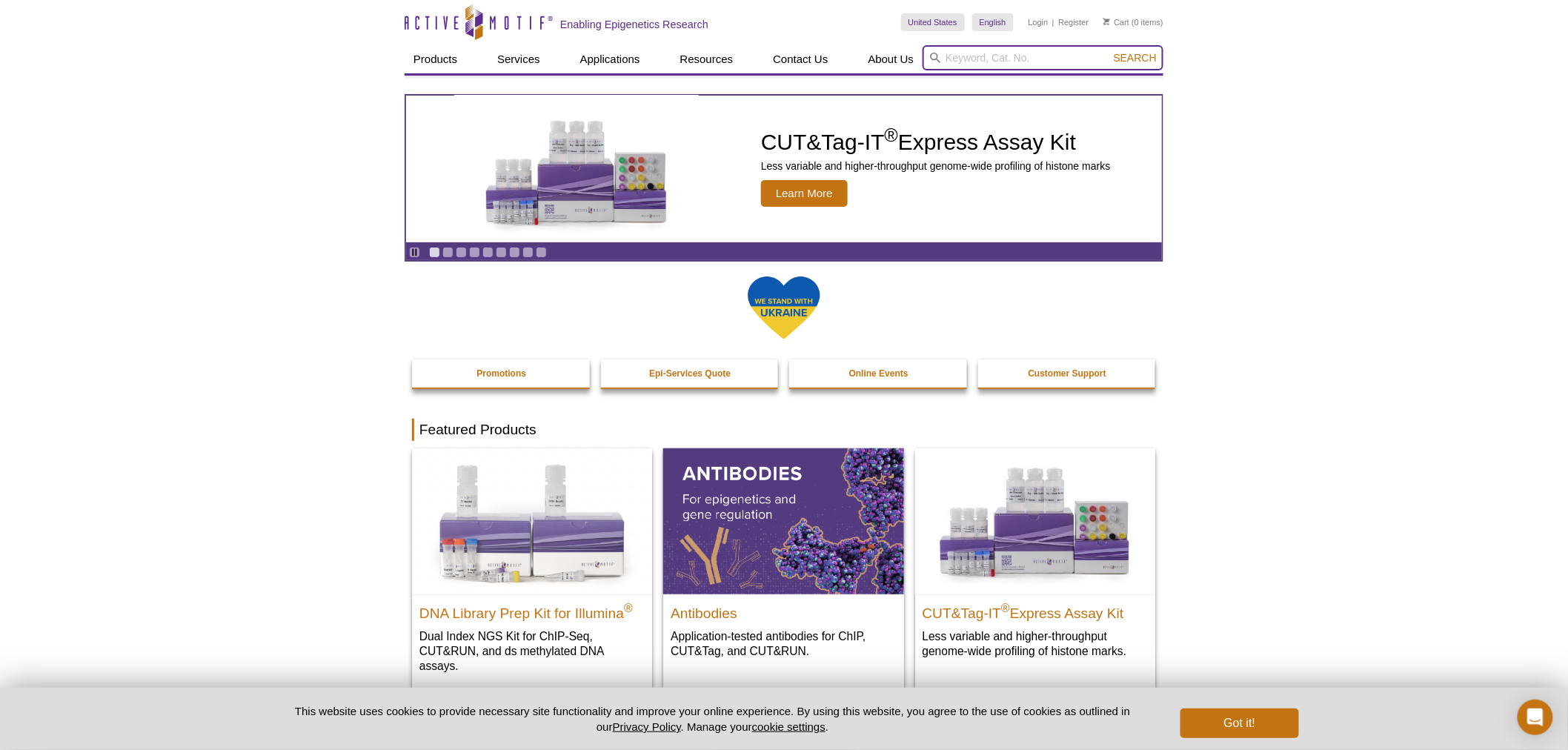 click at bounding box center [1043, 58] 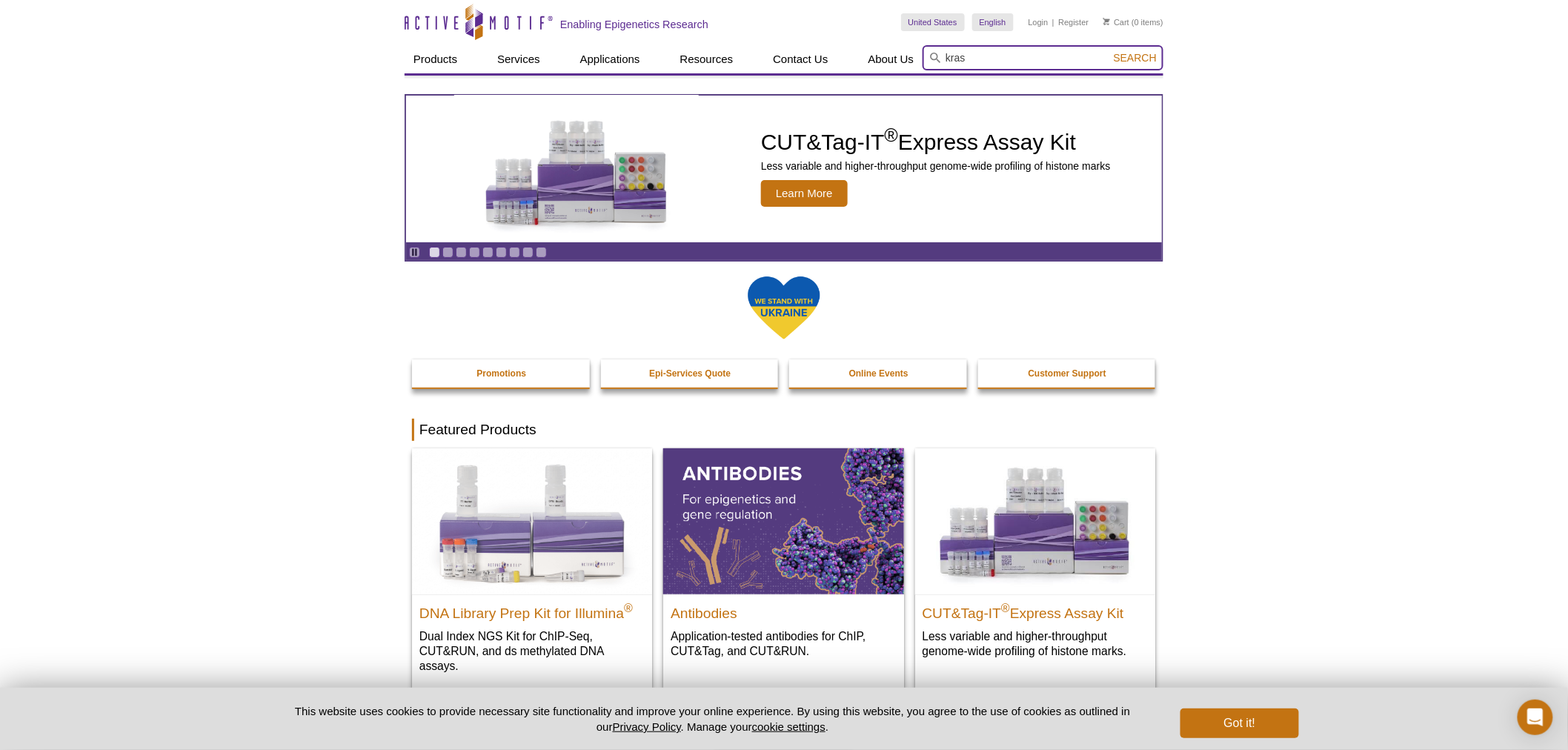 type on "kras" 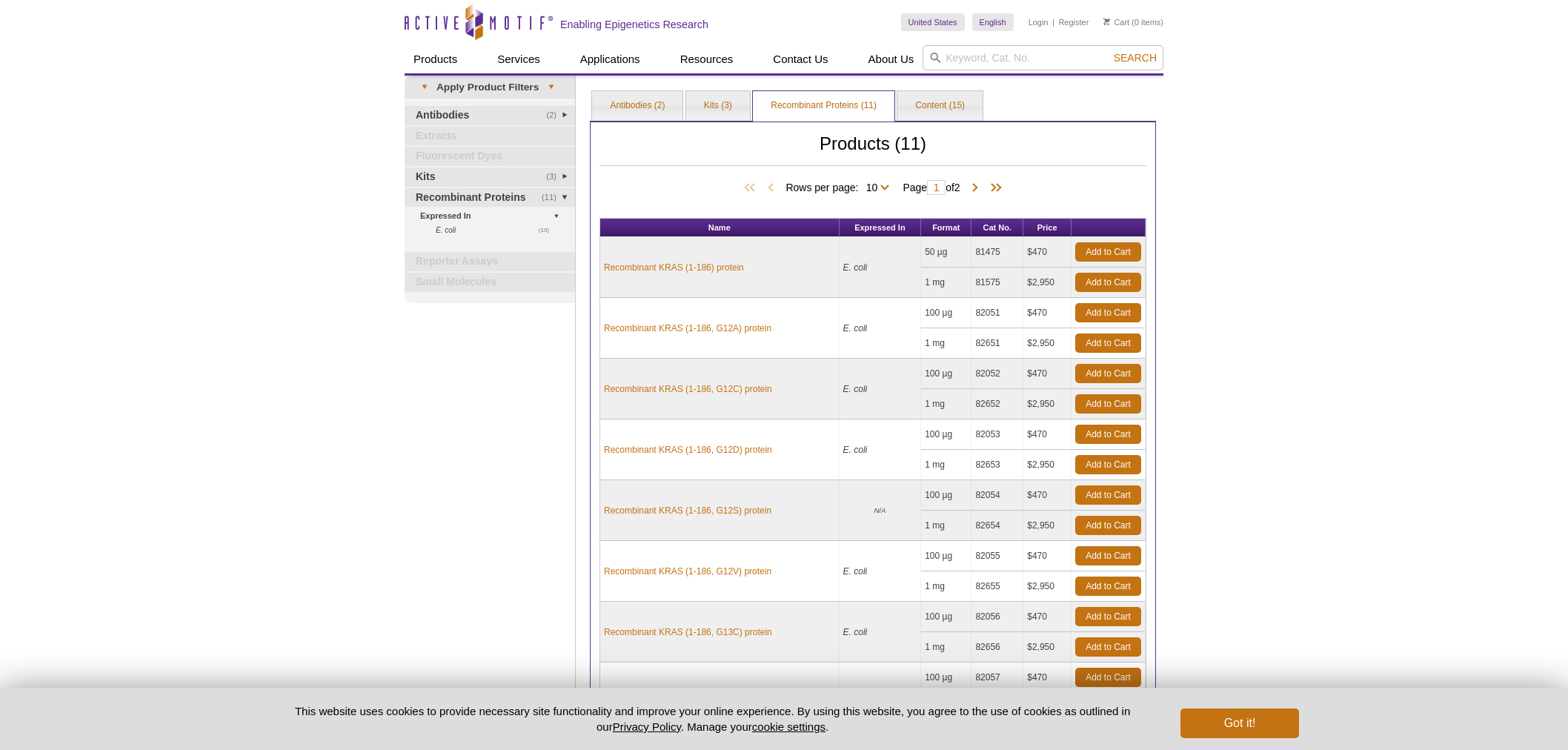 scroll, scrollTop: 0, scrollLeft: 0, axis: both 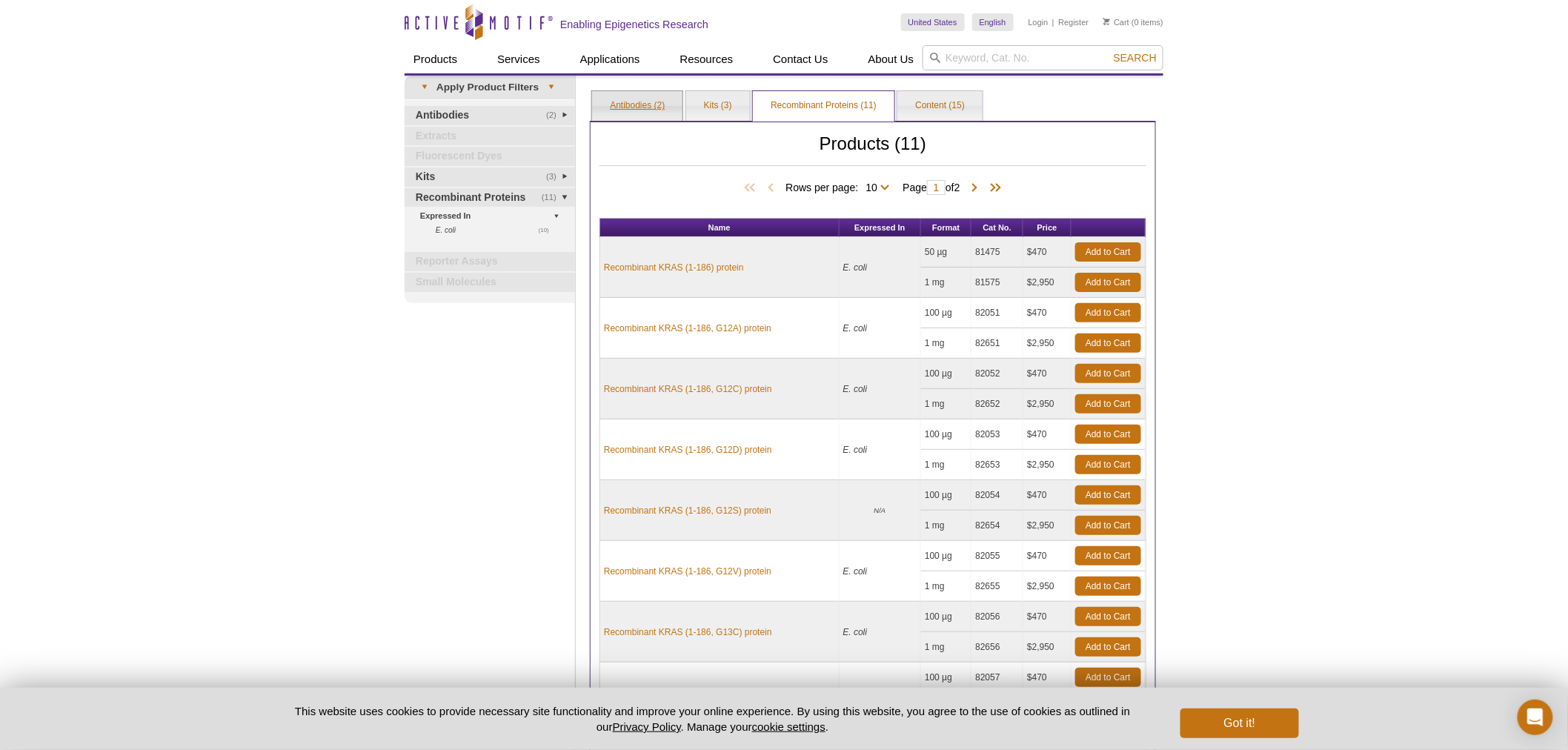 click on "Antibodies (2)" at bounding box center [637, 106] 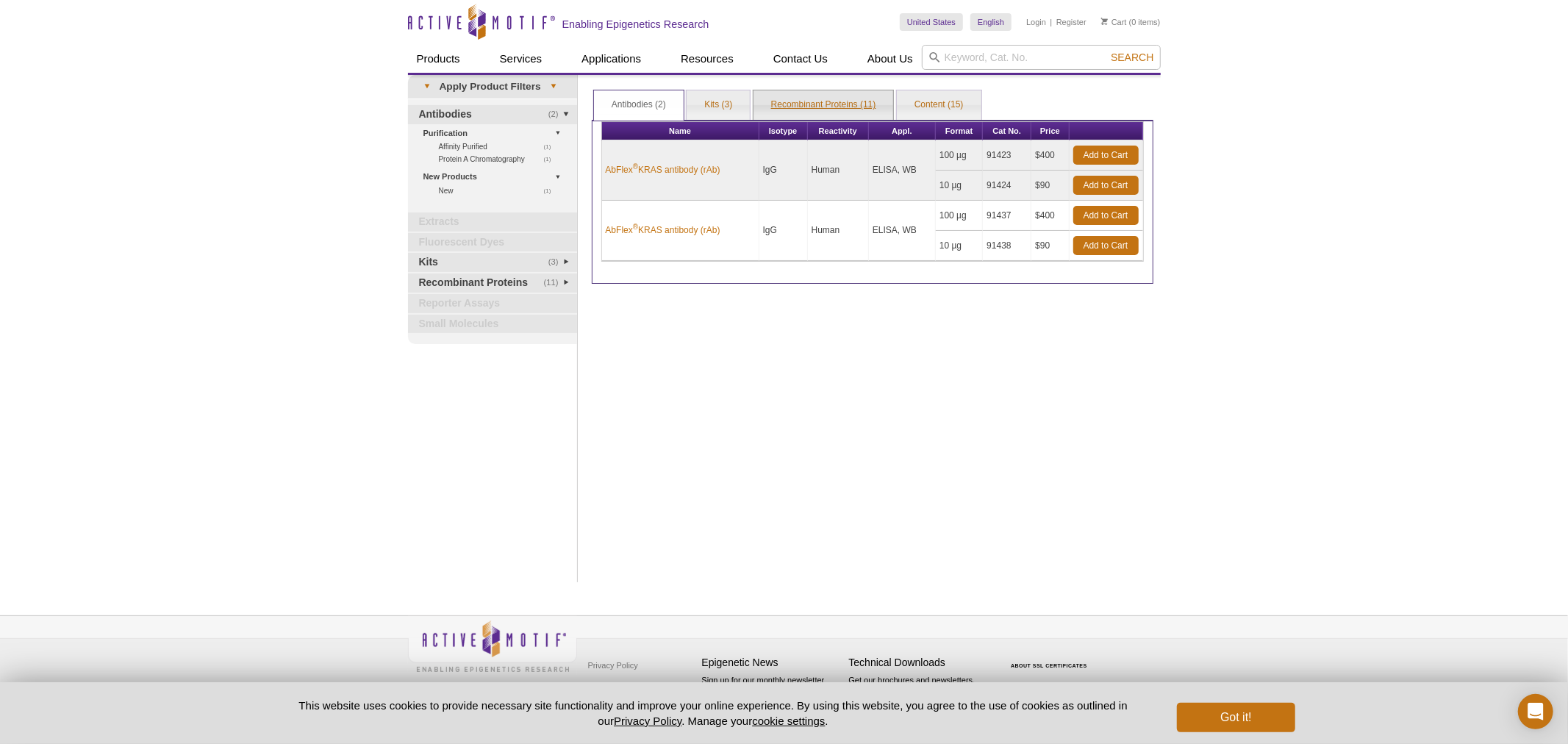 click on "Recombinant Proteins (11)" at bounding box center (823, 105) 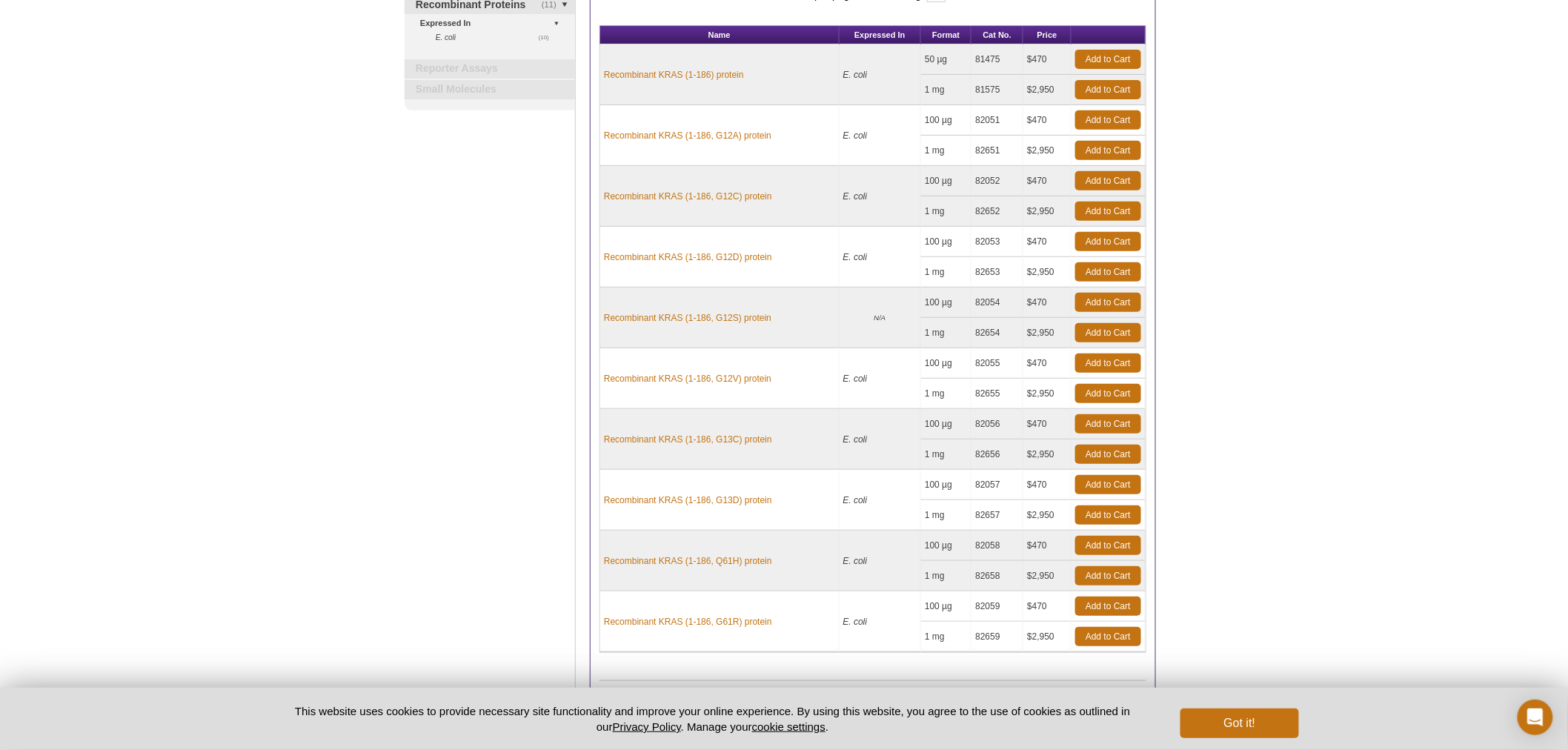scroll, scrollTop: 109, scrollLeft: 0, axis: vertical 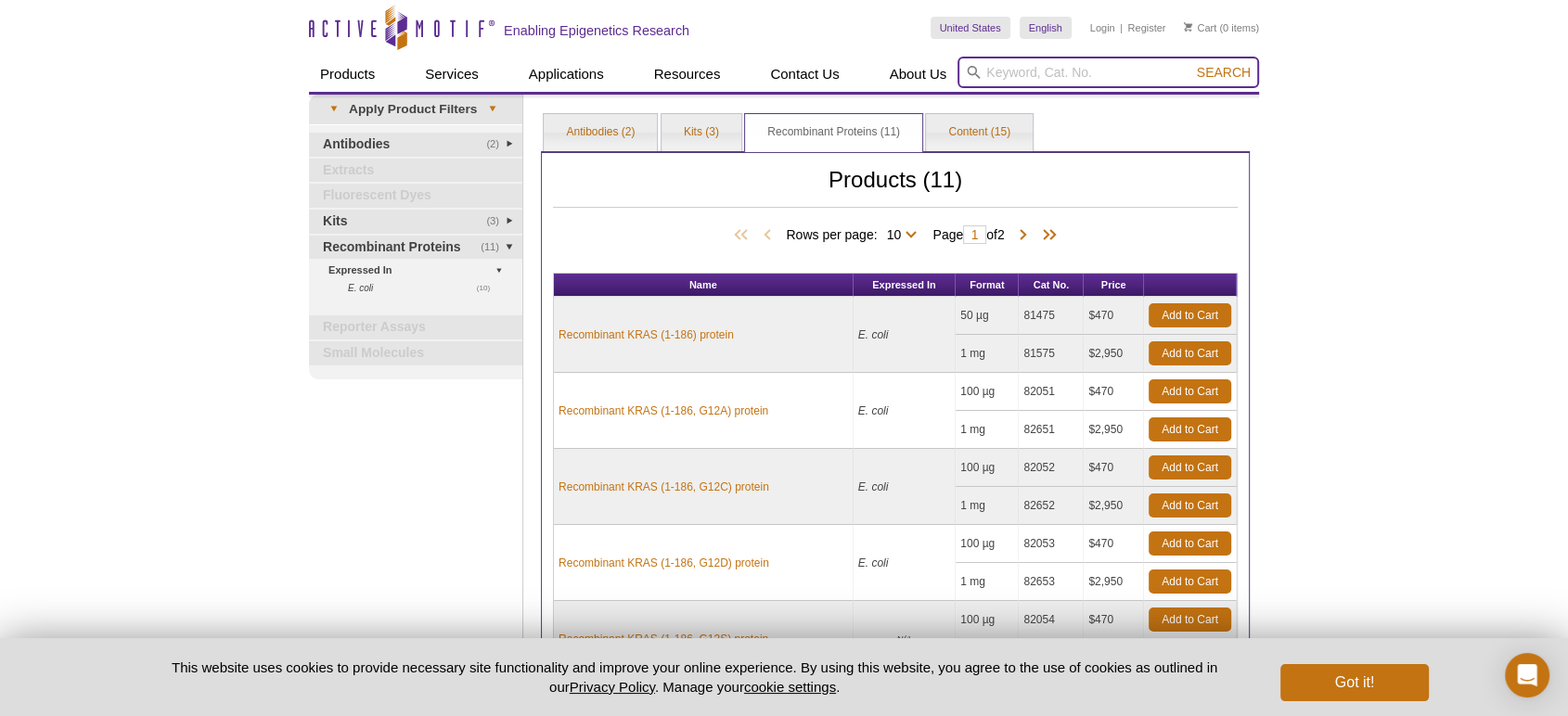 click at bounding box center (1108, 72) 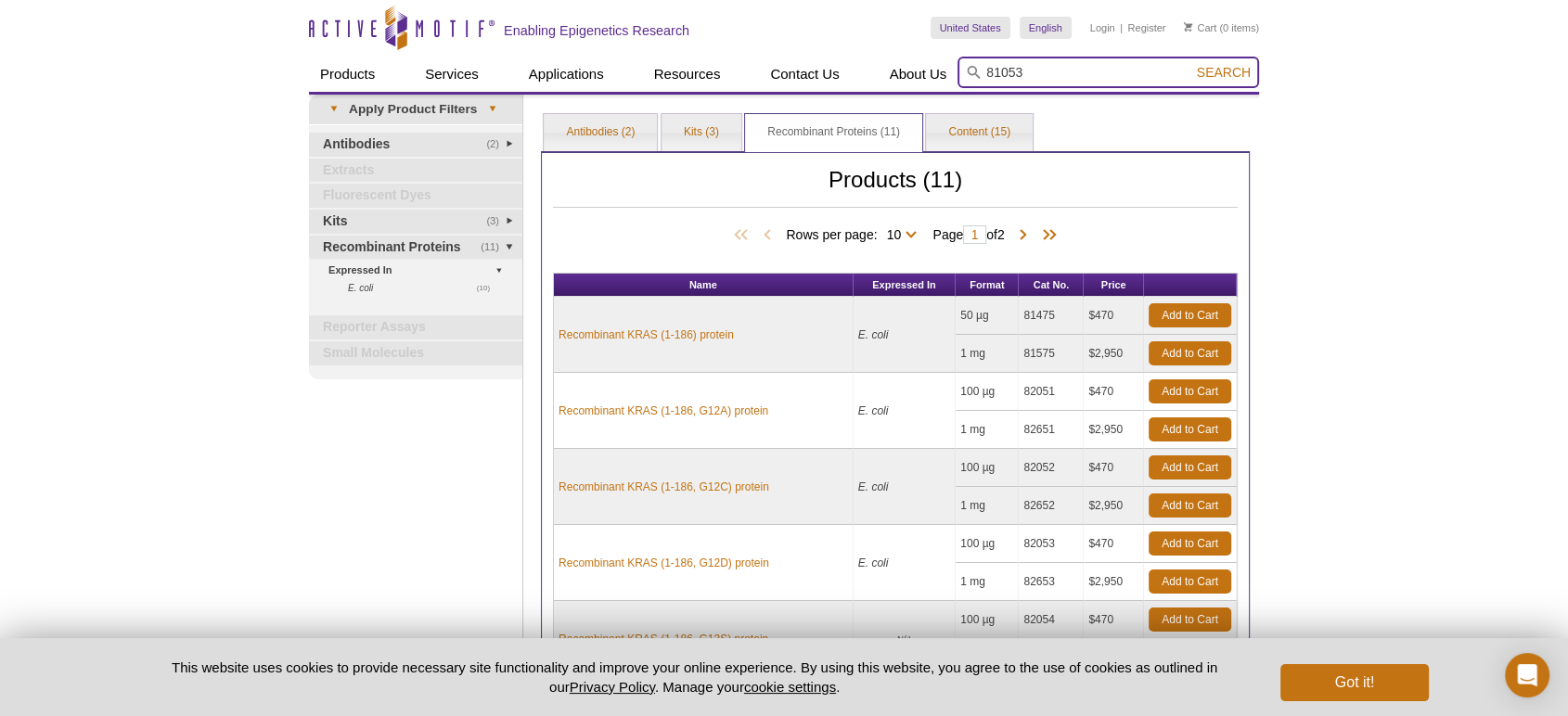 type on "81053" 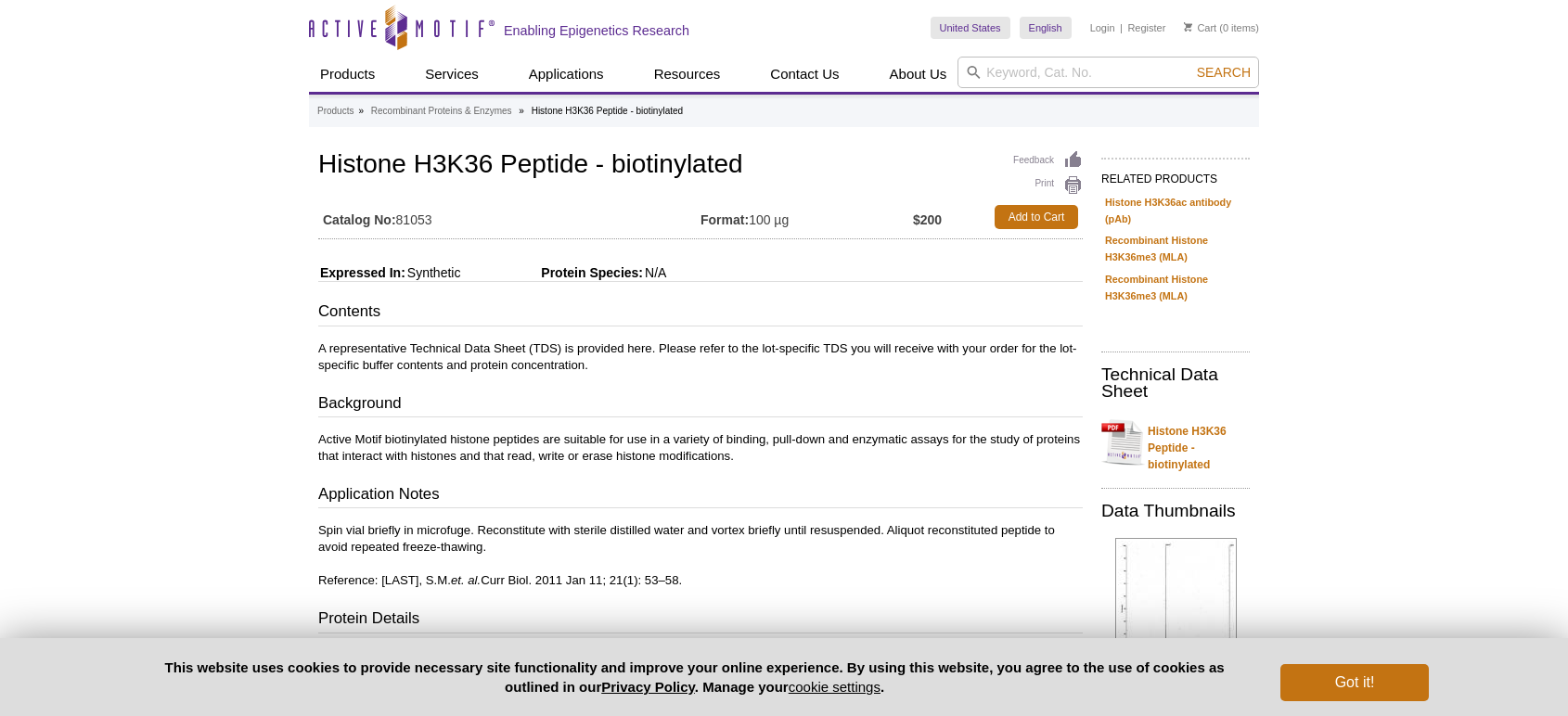 scroll, scrollTop: 0, scrollLeft: 0, axis: both 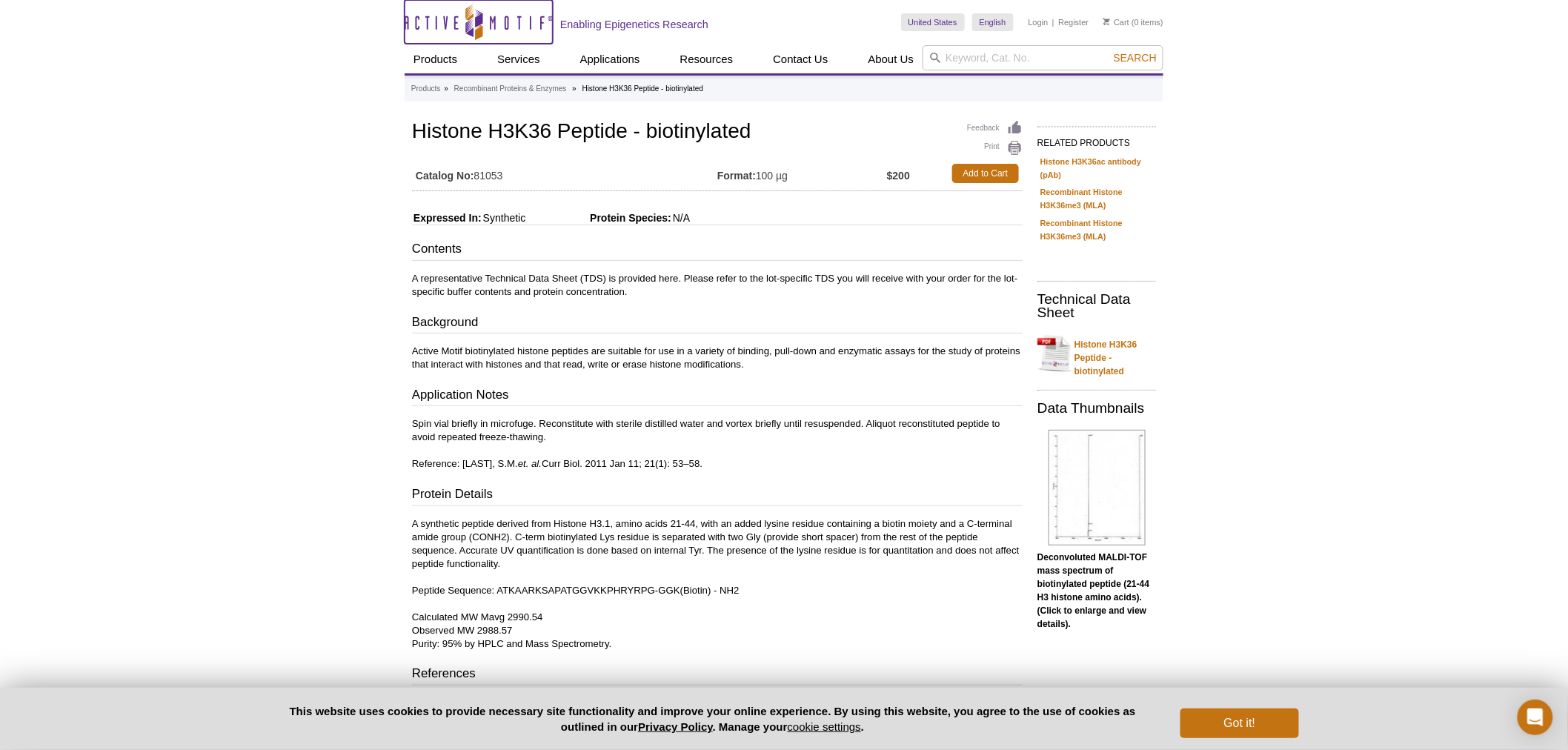 click on "Active Motif Logo" 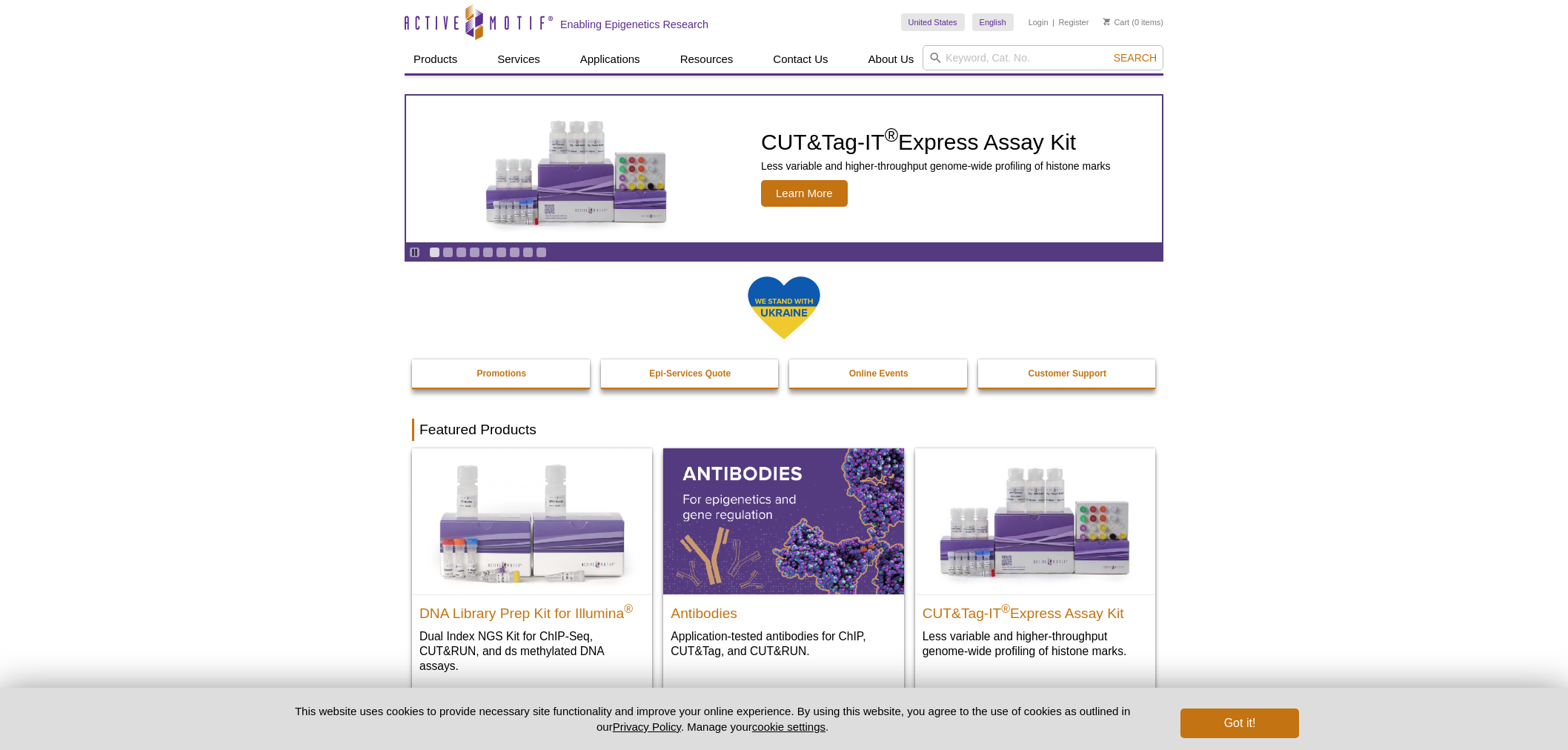 scroll, scrollTop: 0, scrollLeft: 0, axis: both 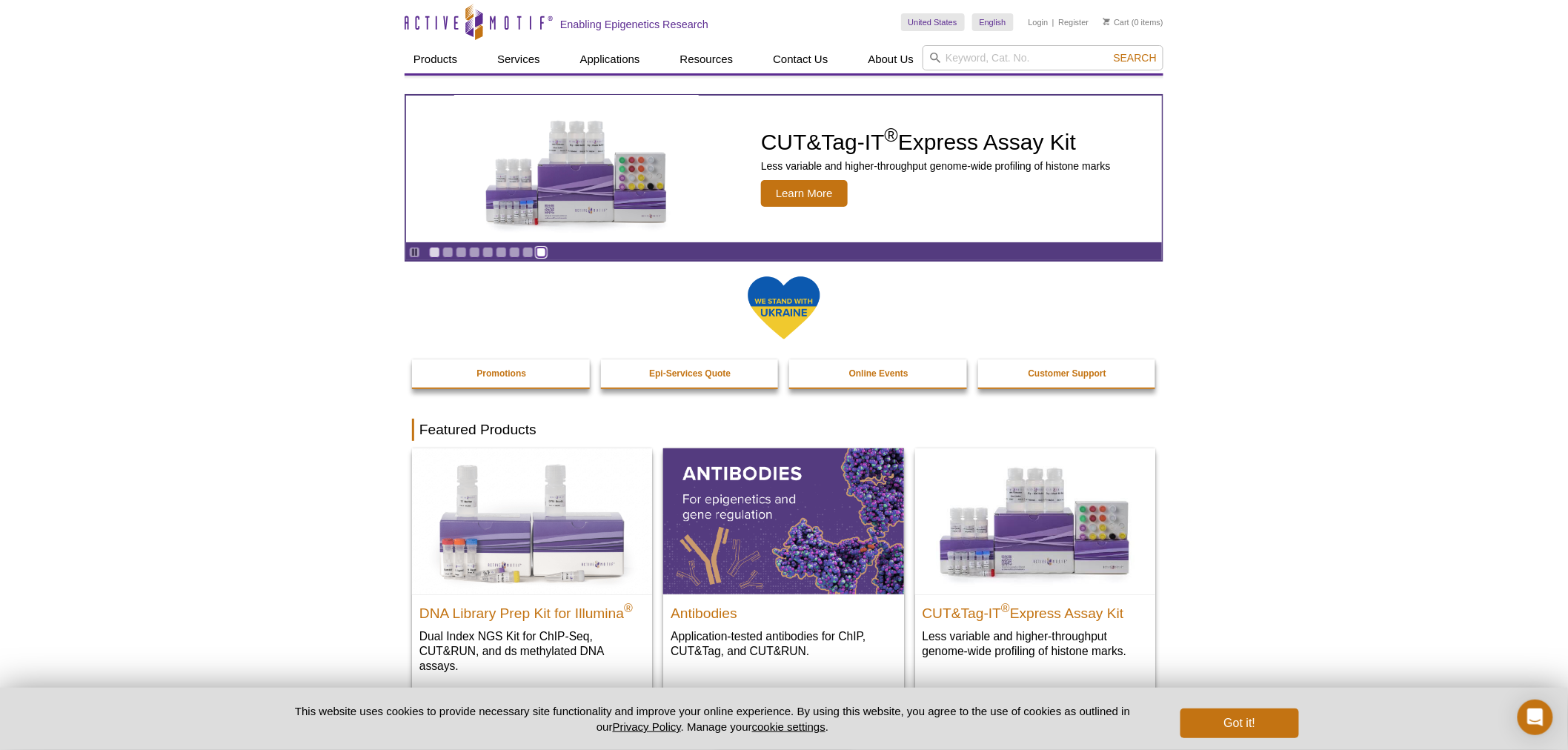click on "Go to slide 9" at bounding box center (541, 252) 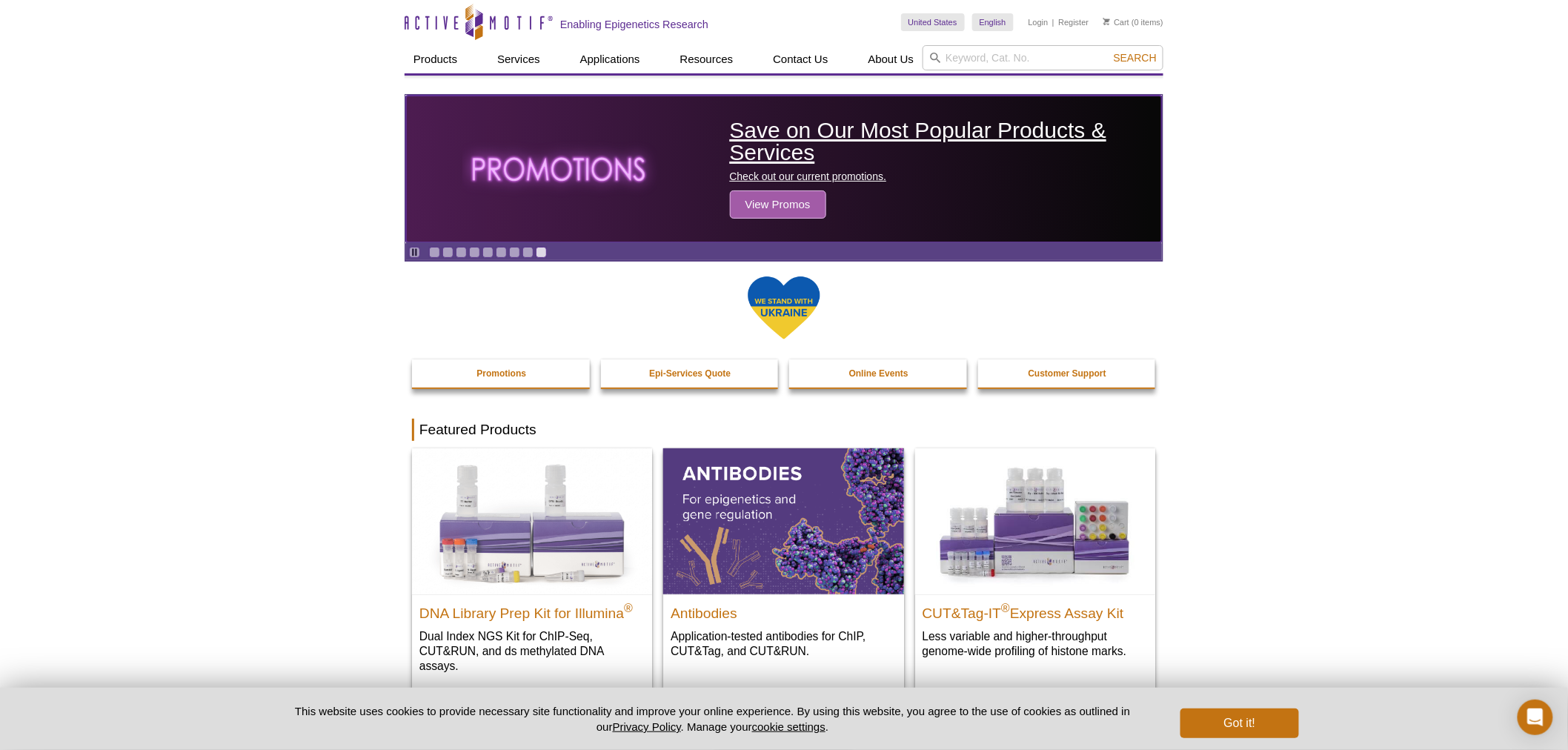 click on "View Promos" at bounding box center [778, 205] 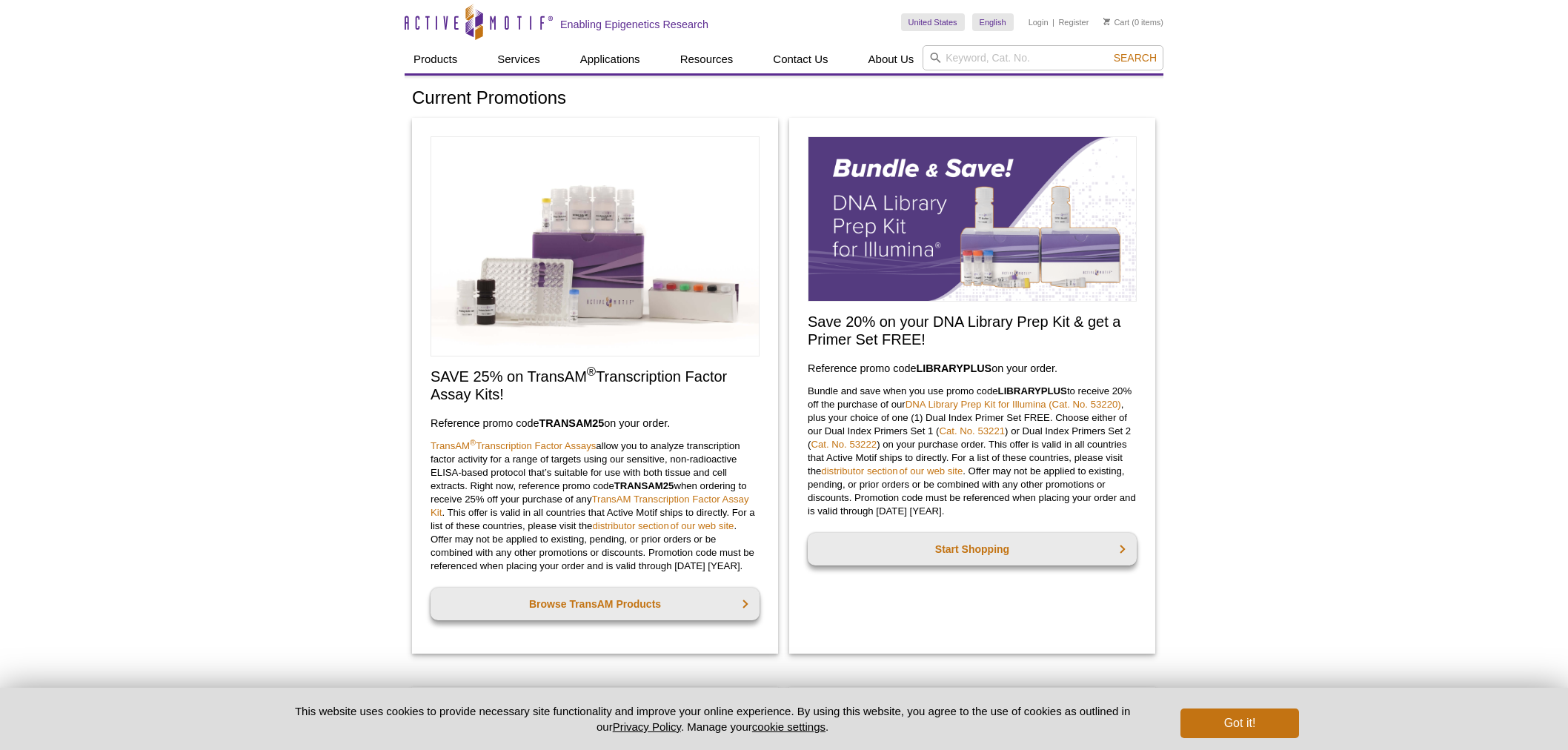 scroll, scrollTop: 0, scrollLeft: 0, axis: both 